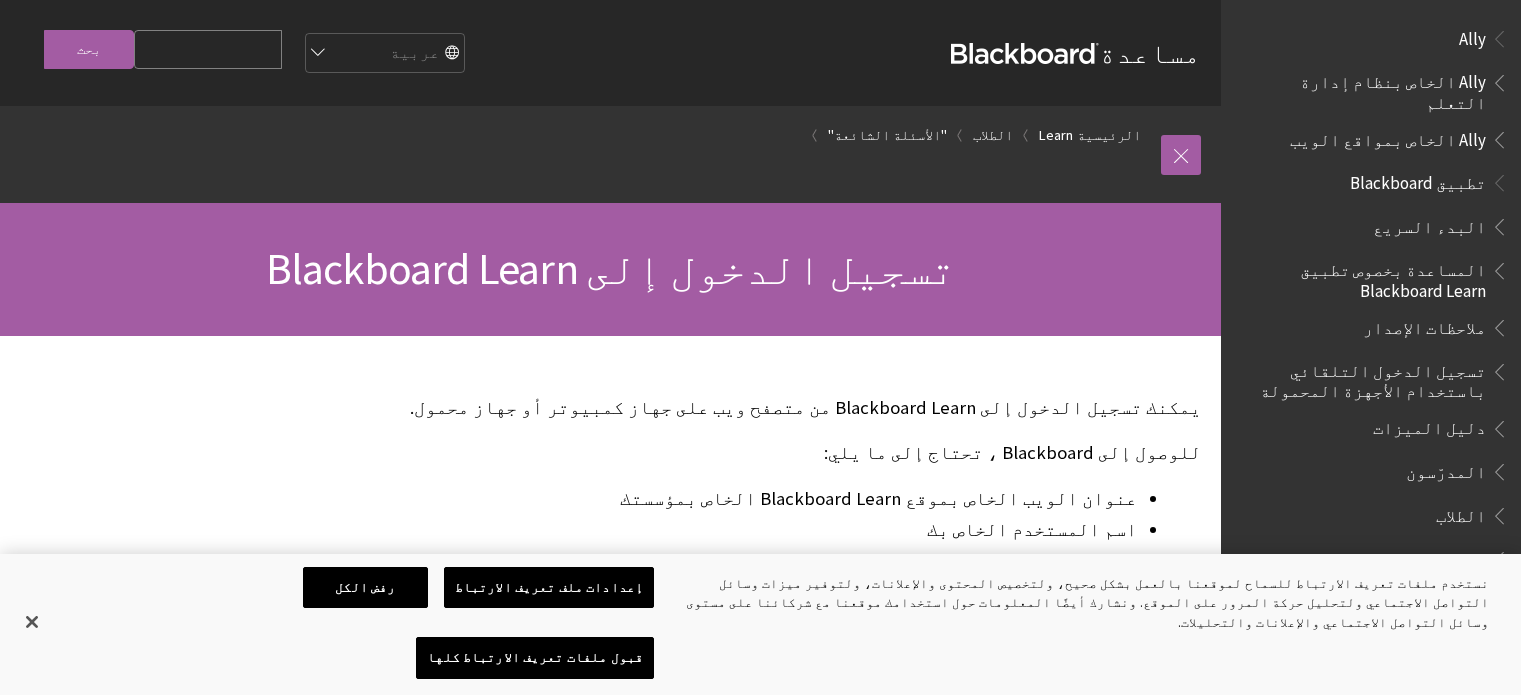 scroll, scrollTop: 0, scrollLeft: 0, axis: both 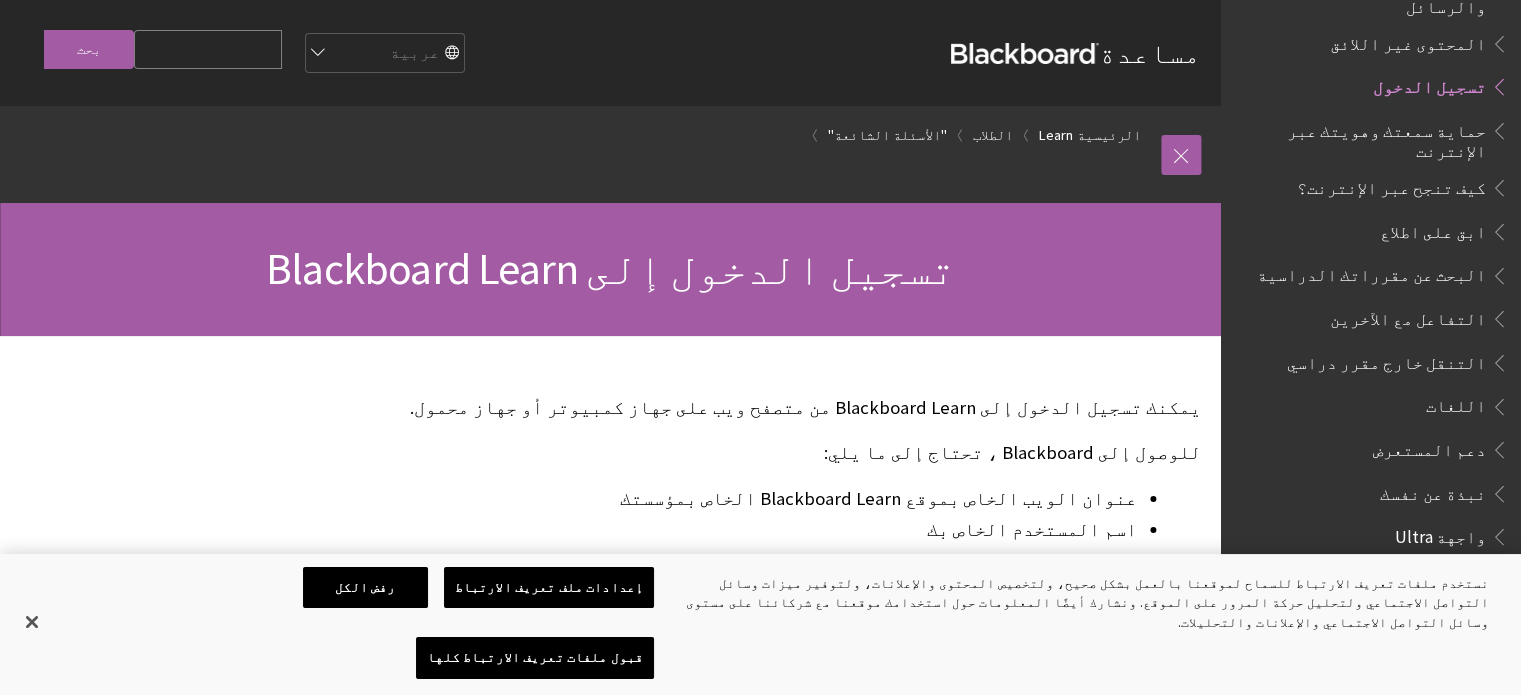 click on "حماية سمعتك وهويتك عبر الإنترنت" at bounding box center (1375, 137) 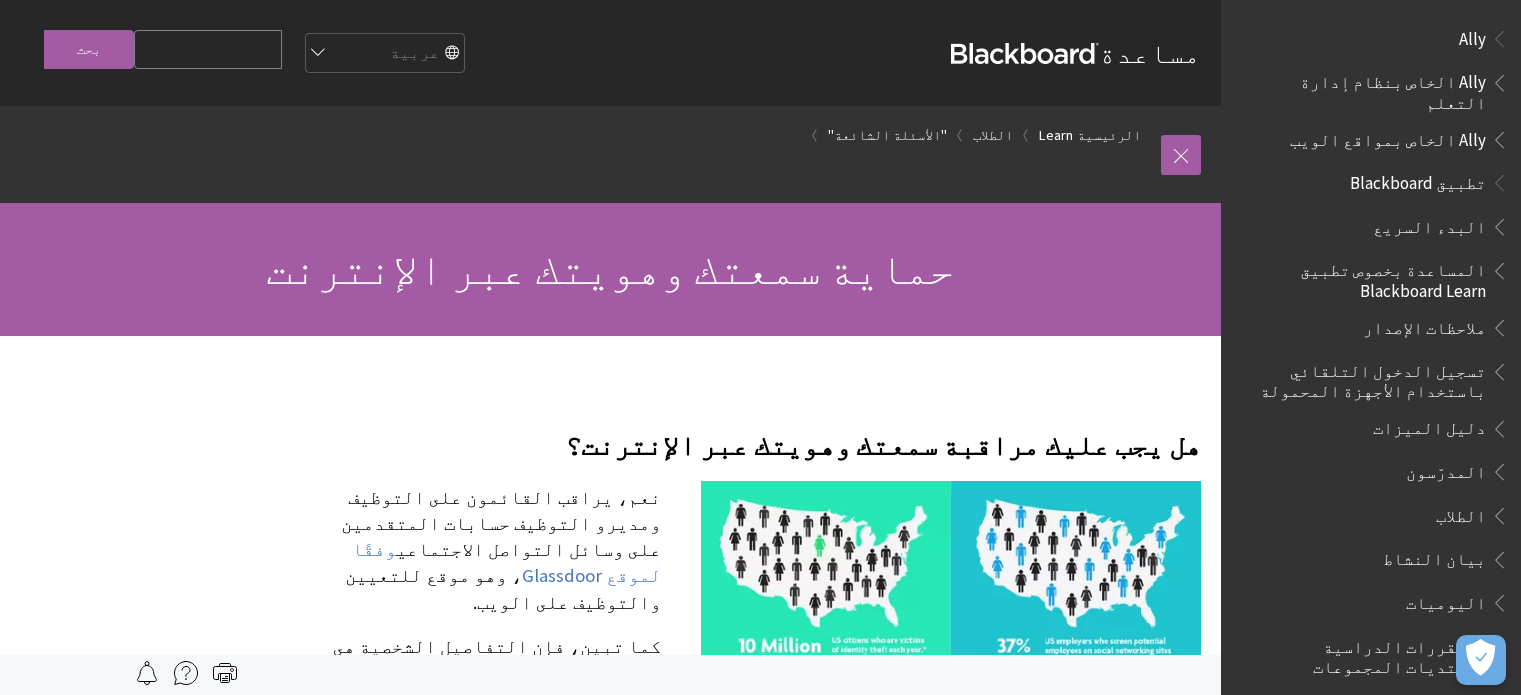 scroll, scrollTop: 0, scrollLeft: 0, axis: both 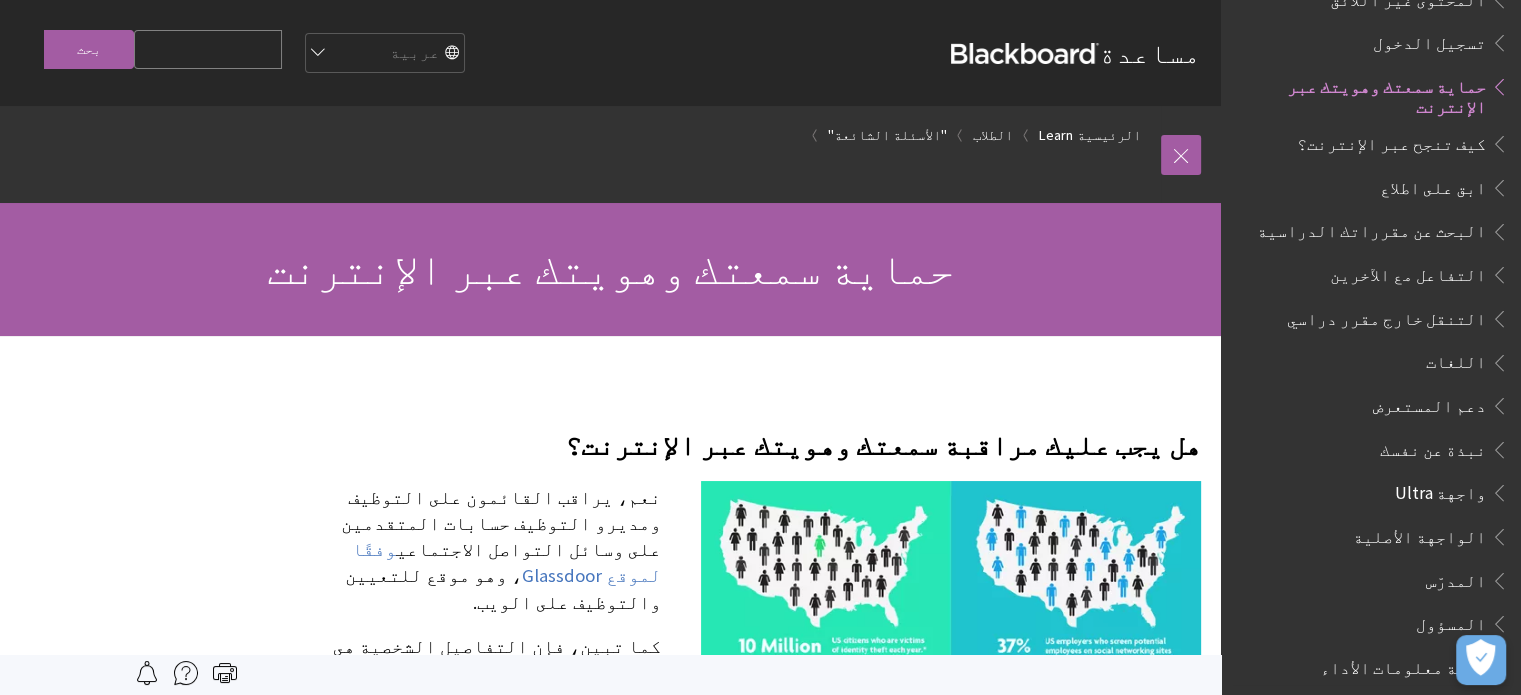 click on "التنقل خارج مقرر دراسي" at bounding box center [1386, 315] 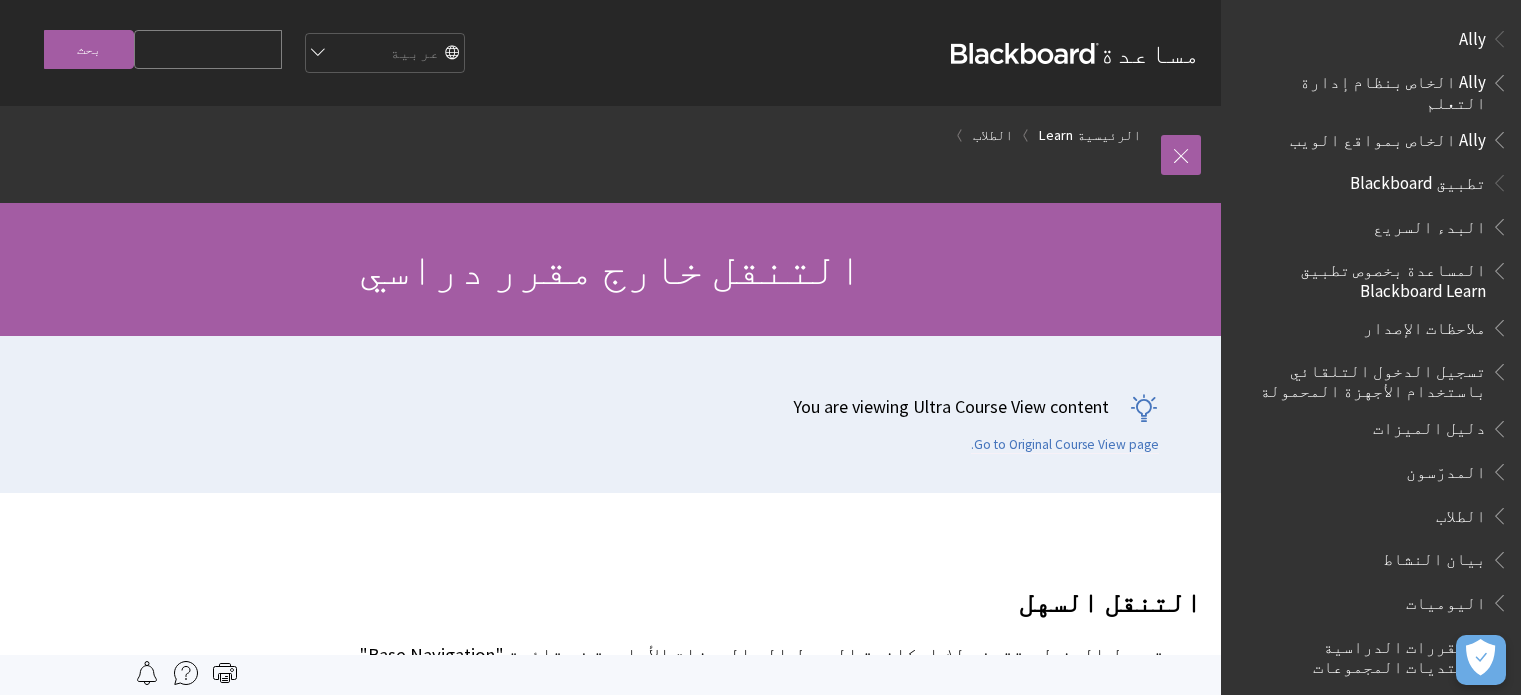 scroll, scrollTop: 0, scrollLeft: 0, axis: both 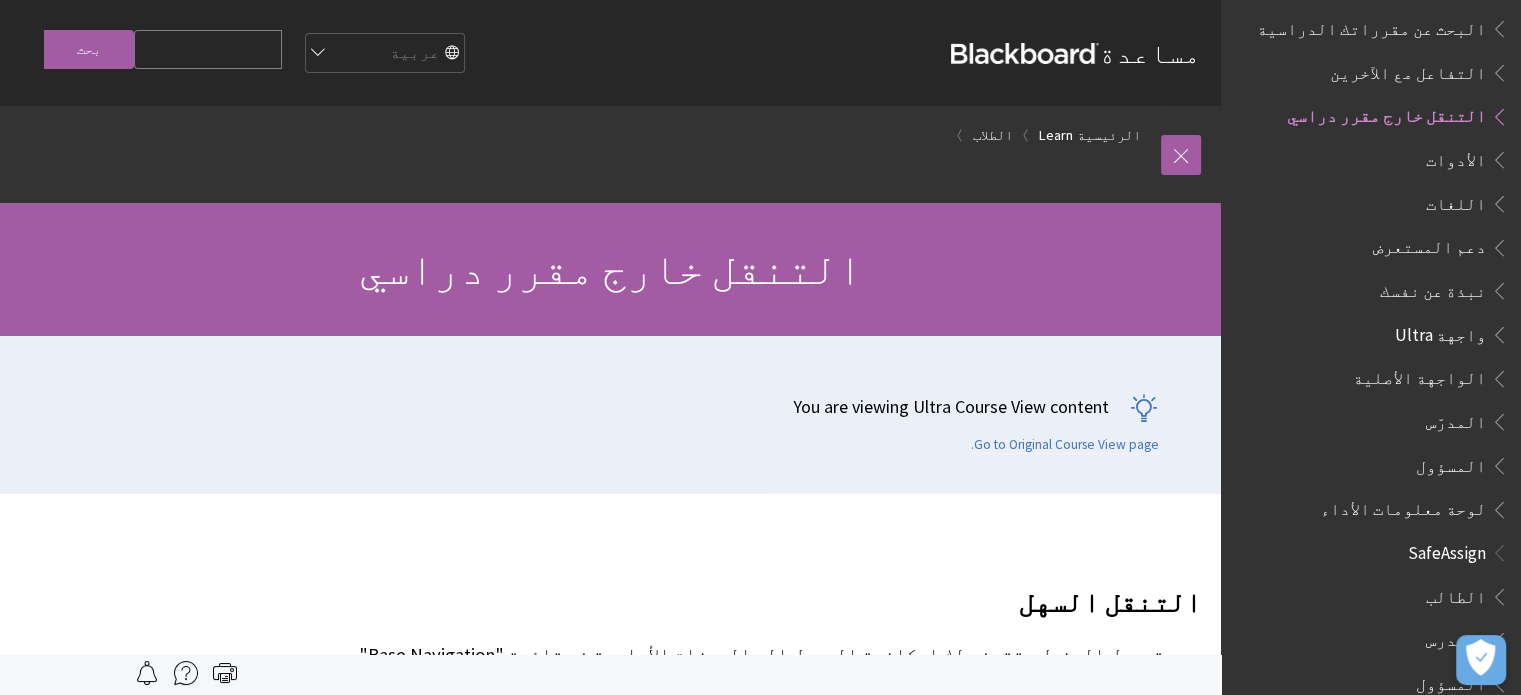 click on "التفاعل مع الآخرين" at bounding box center [1408, 69] 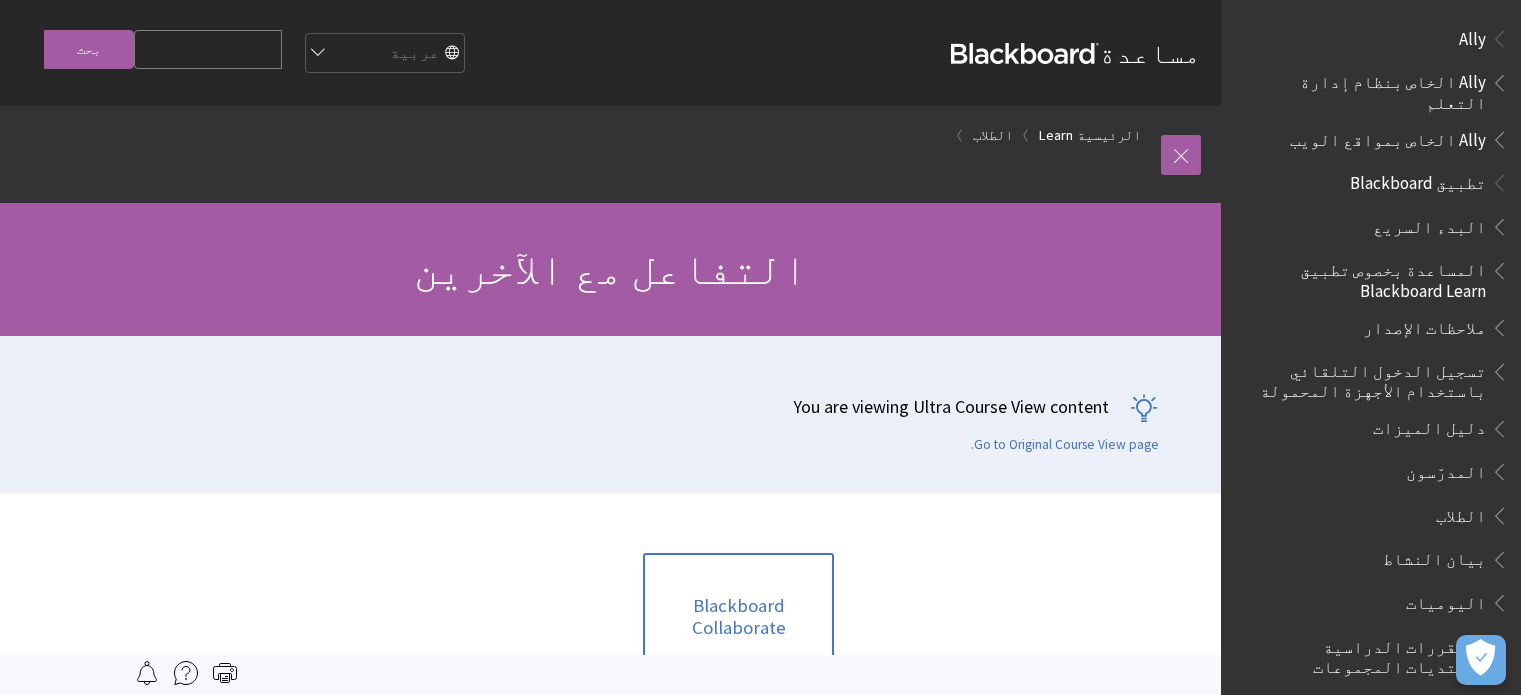 scroll, scrollTop: 0, scrollLeft: 0, axis: both 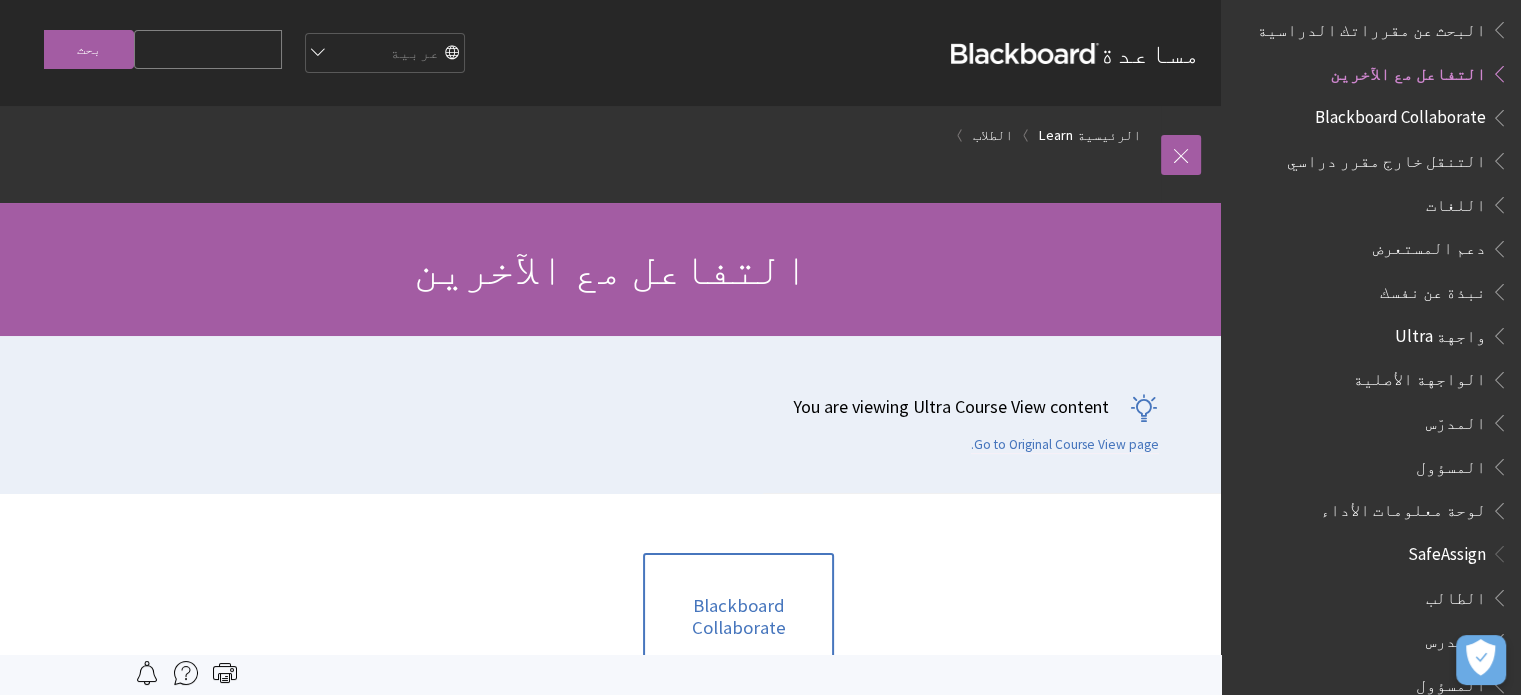 click on "البحث عن مقرراتك الدراسية" at bounding box center (1371, 26) 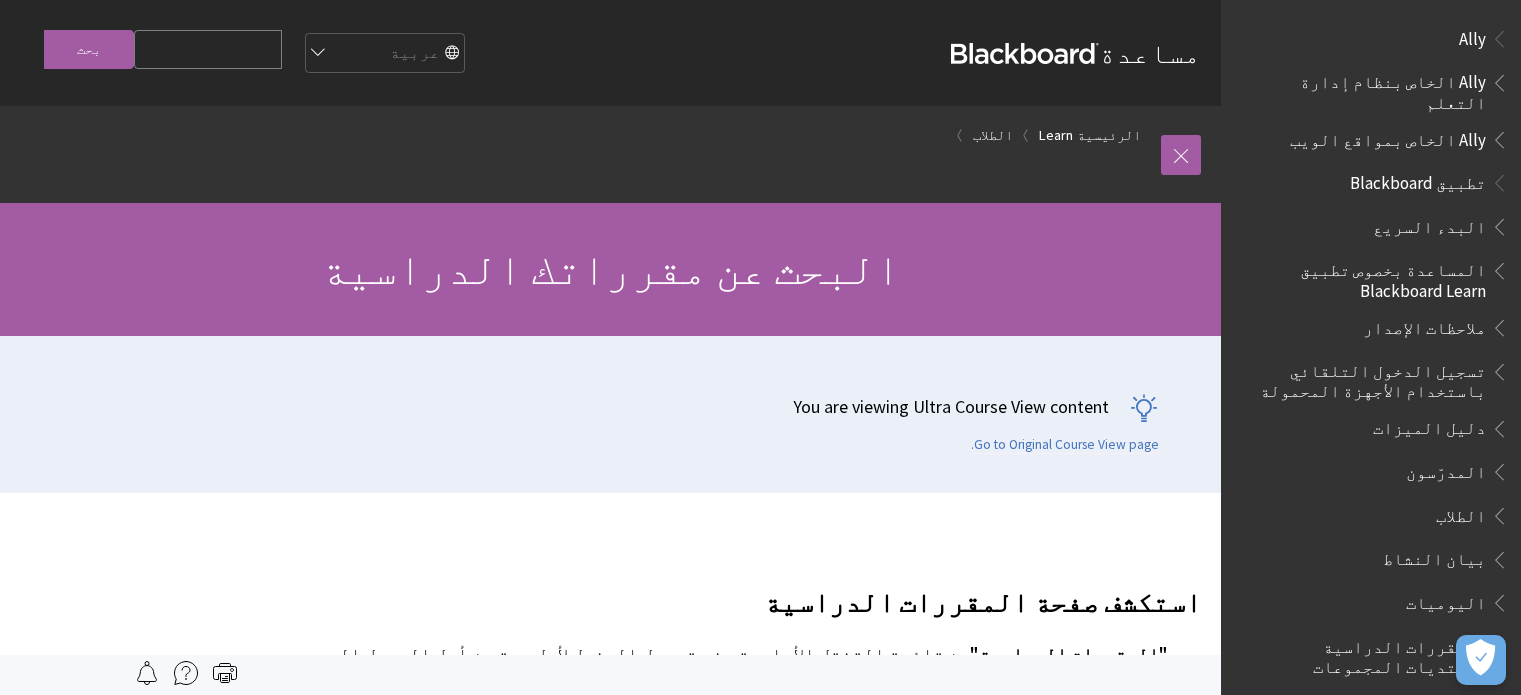 scroll, scrollTop: 0, scrollLeft: 0, axis: both 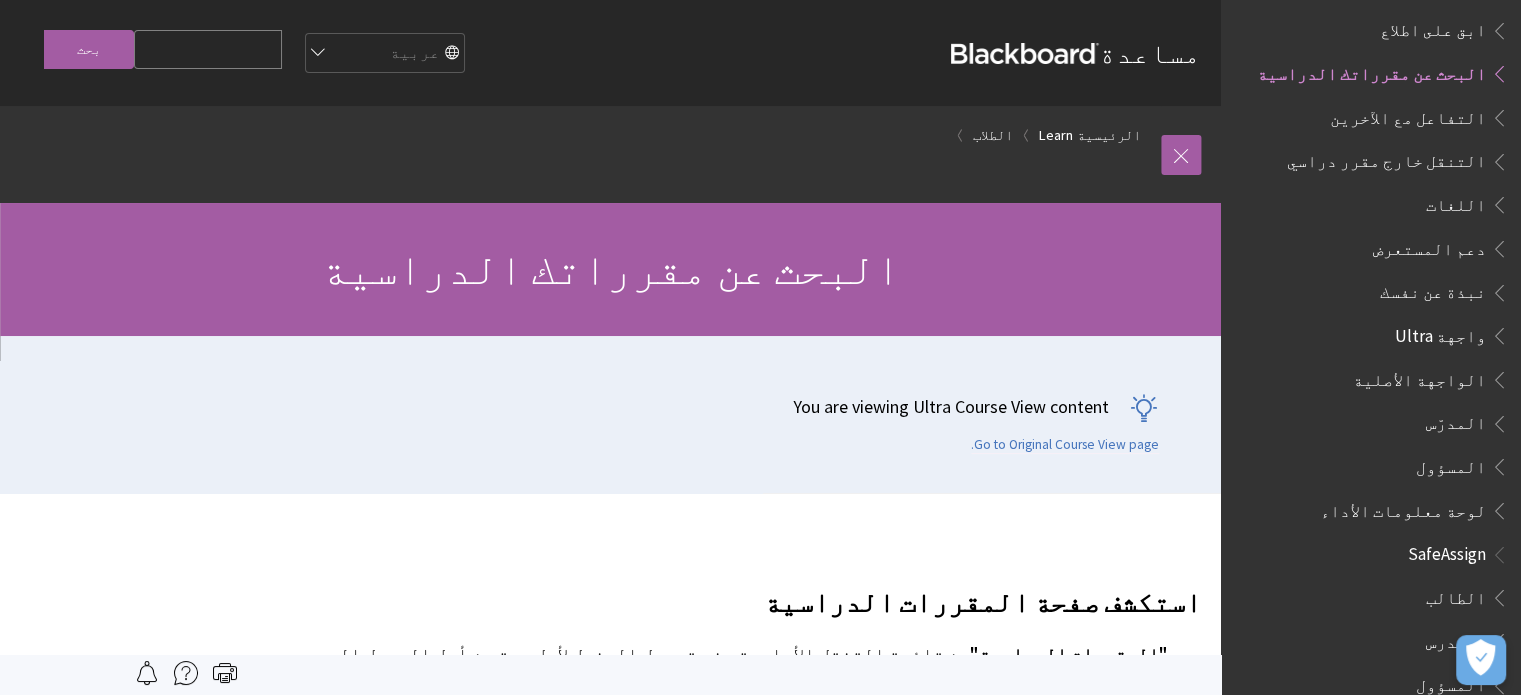 click on "ابق على اطلاع" at bounding box center [1433, 27] 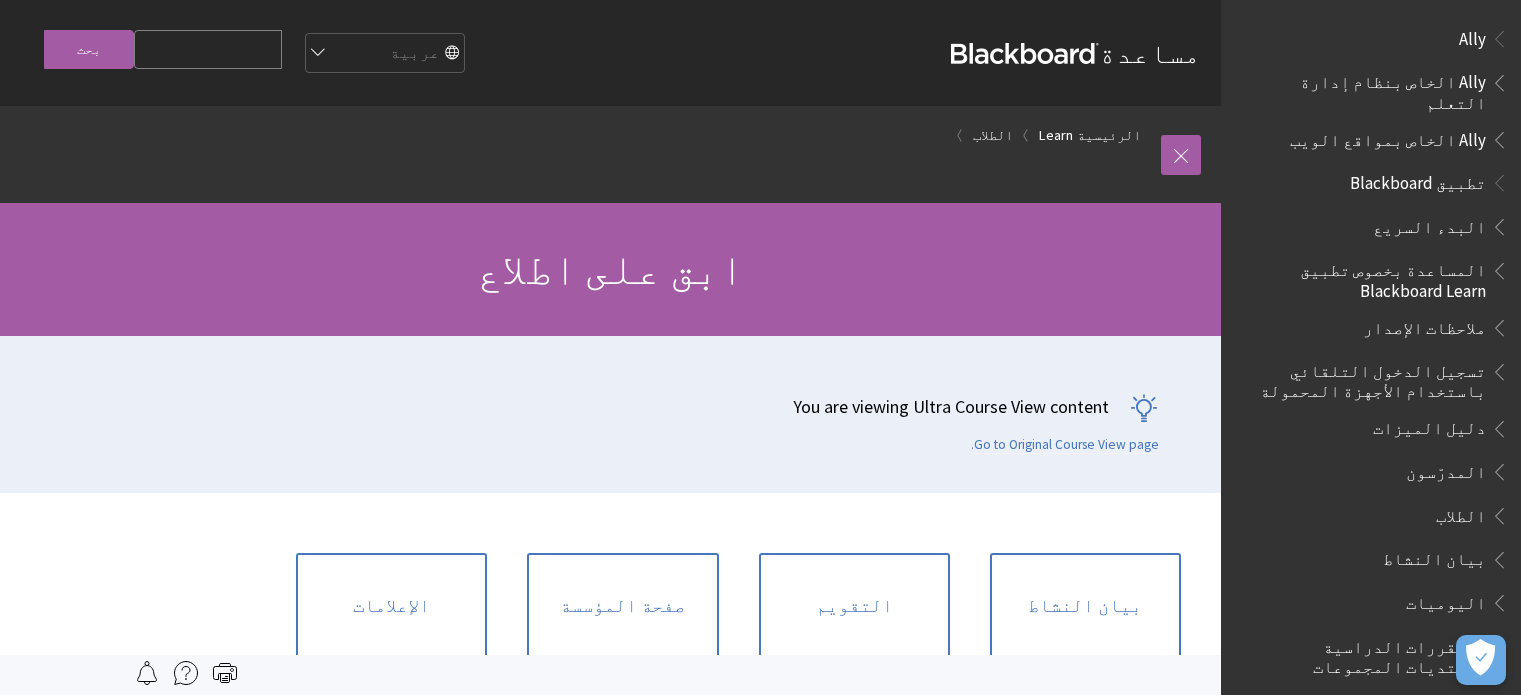 scroll, scrollTop: 0, scrollLeft: 0, axis: both 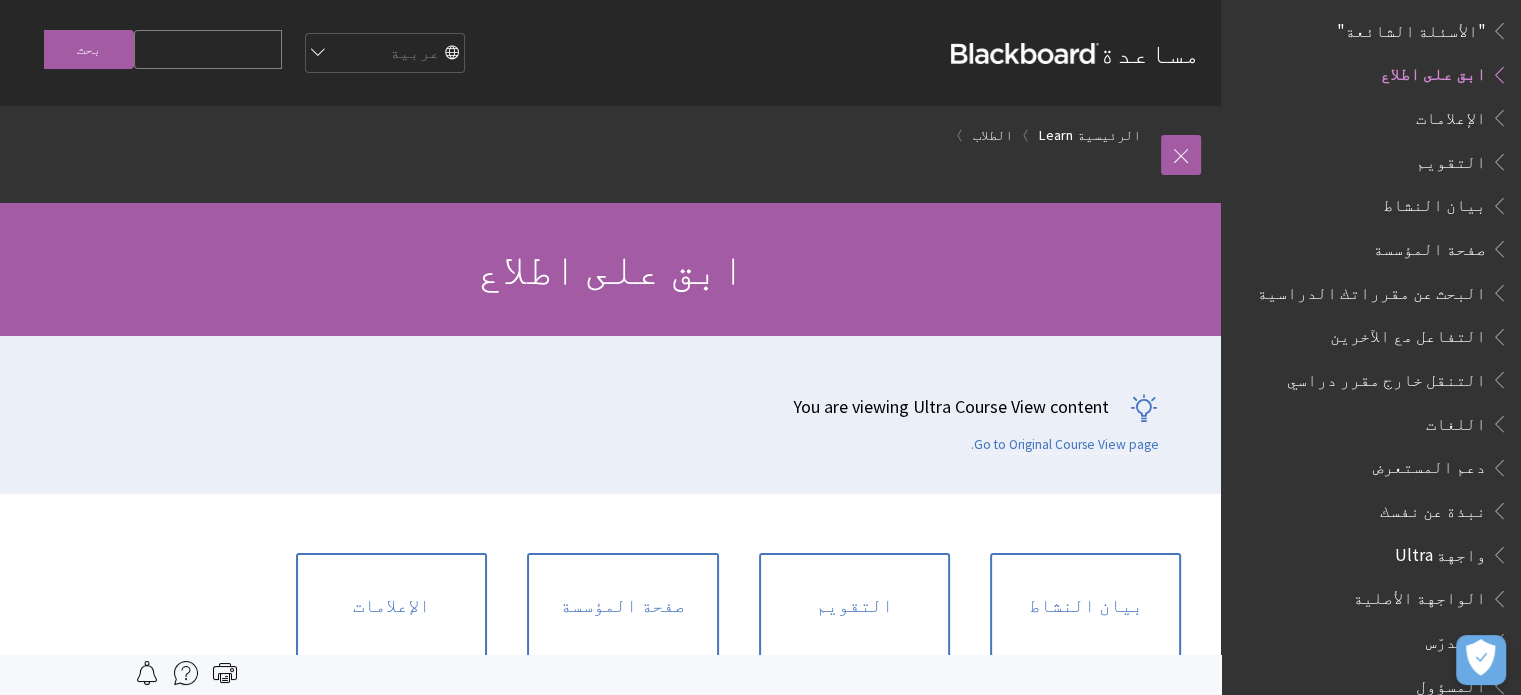 click on ""الأسئلة الشائعة"" at bounding box center [1411, 27] 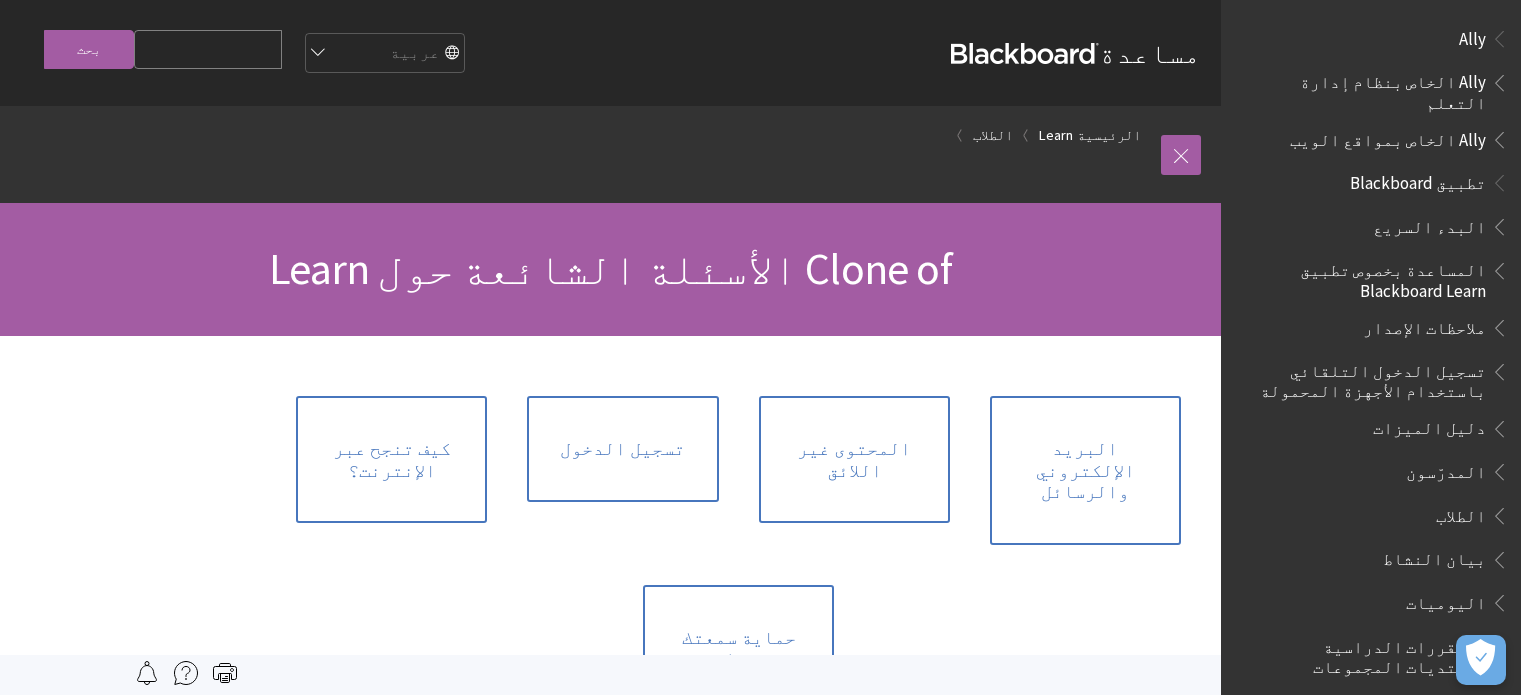 scroll, scrollTop: 0, scrollLeft: 0, axis: both 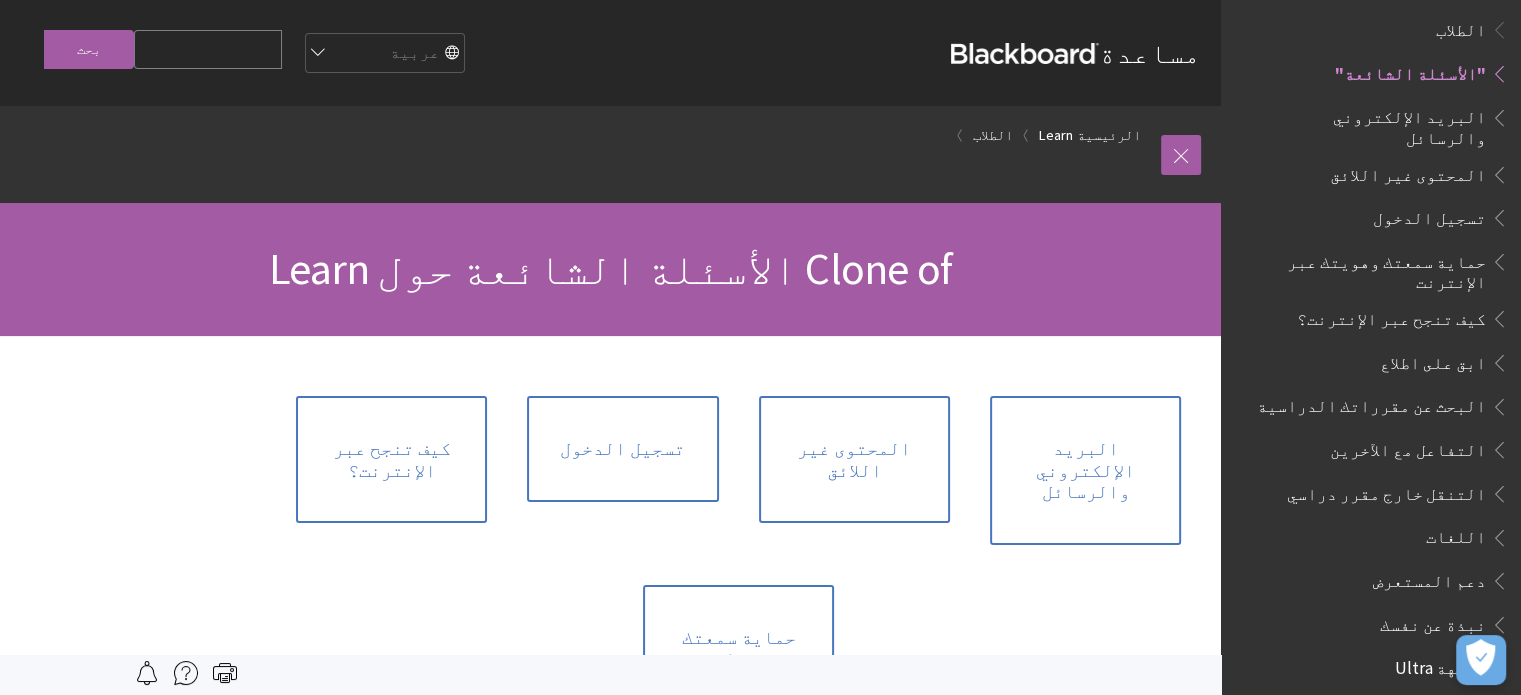 click on "الطلاب" at bounding box center [1461, 26] 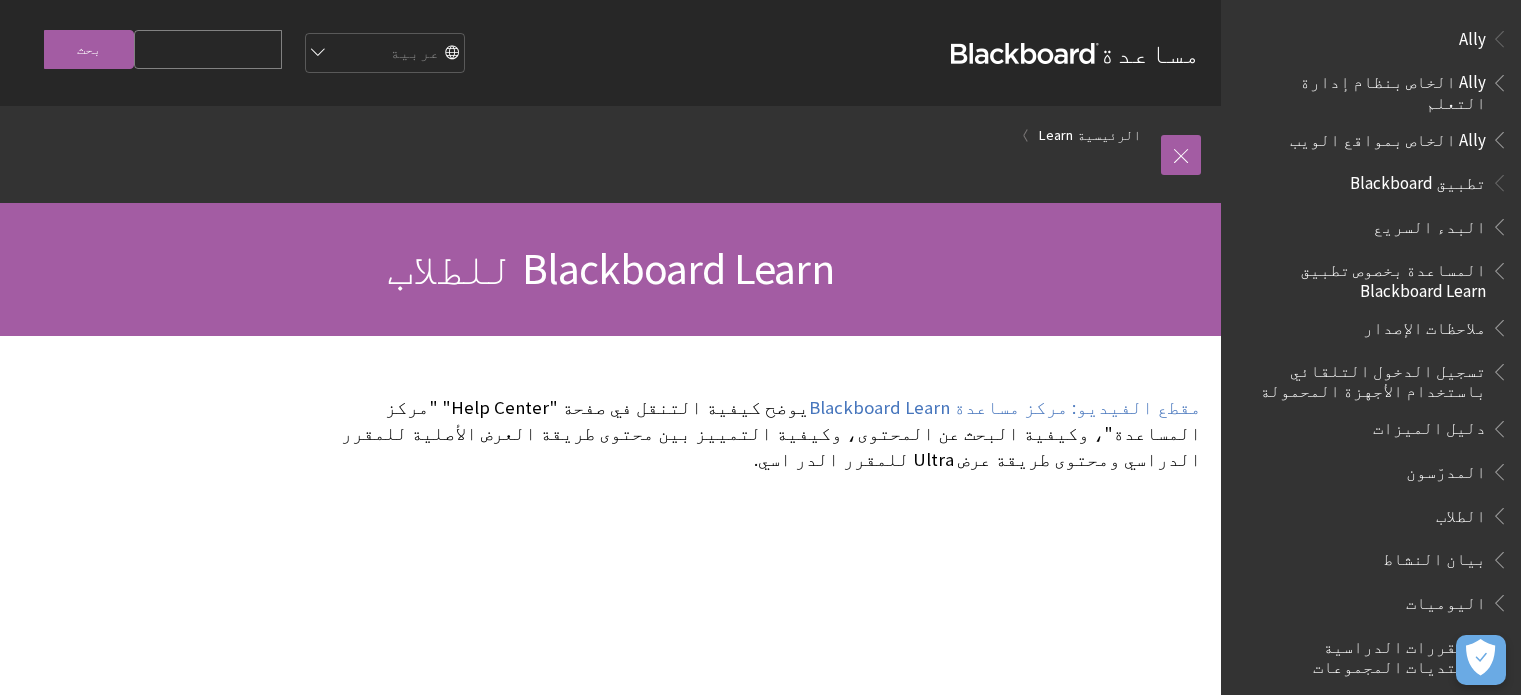 scroll, scrollTop: 0, scrollLeft: 0, axis: both 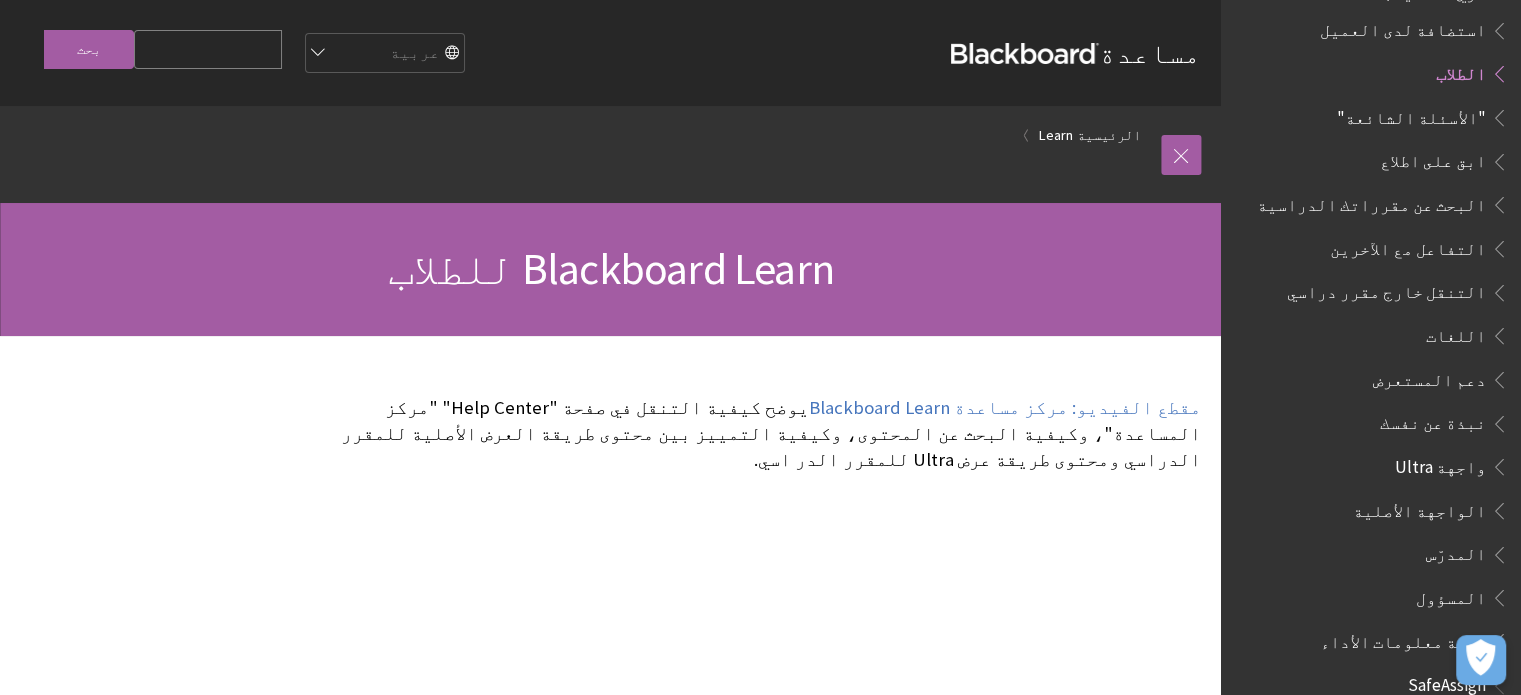 click on ""الأسئلة الشائعة"" at bounding box center [1411, 114] 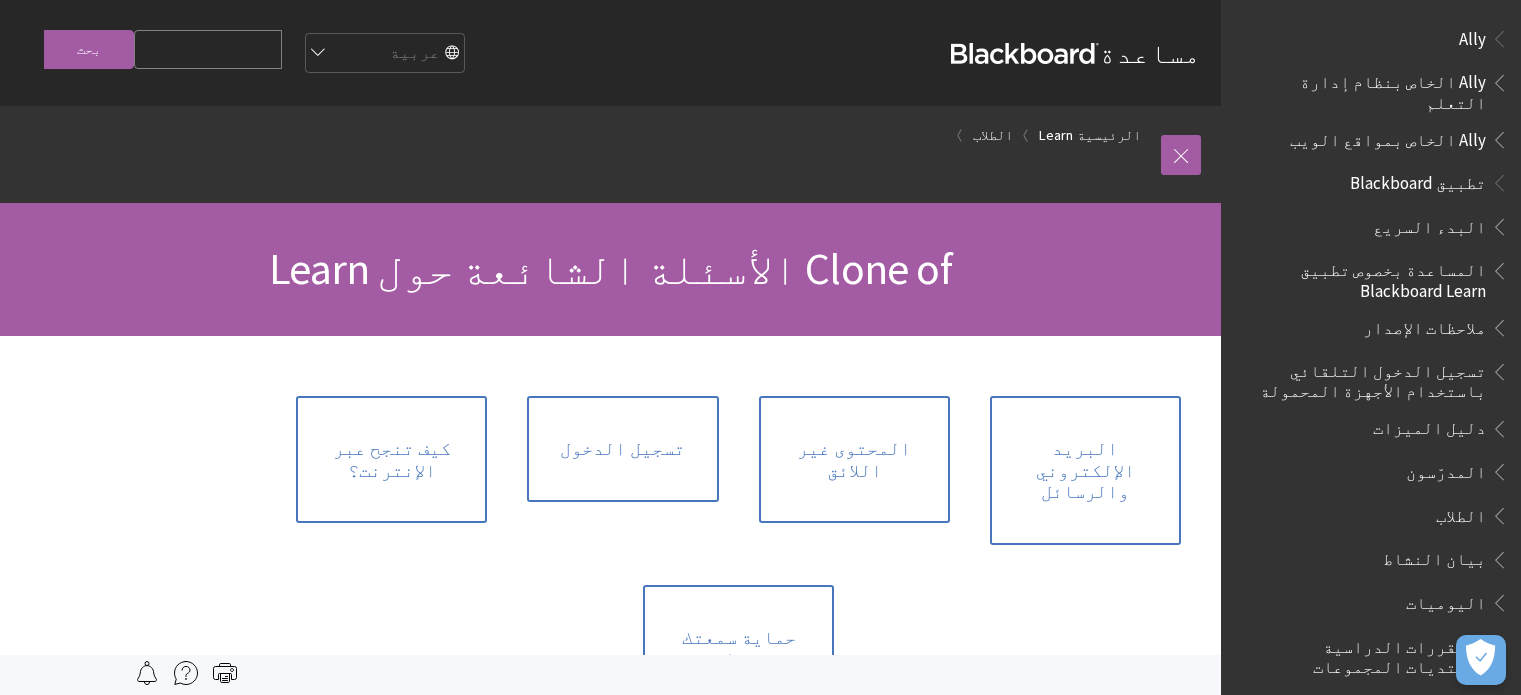 scroll, scrollTop: 0, scrollLeft: 0, axis: both 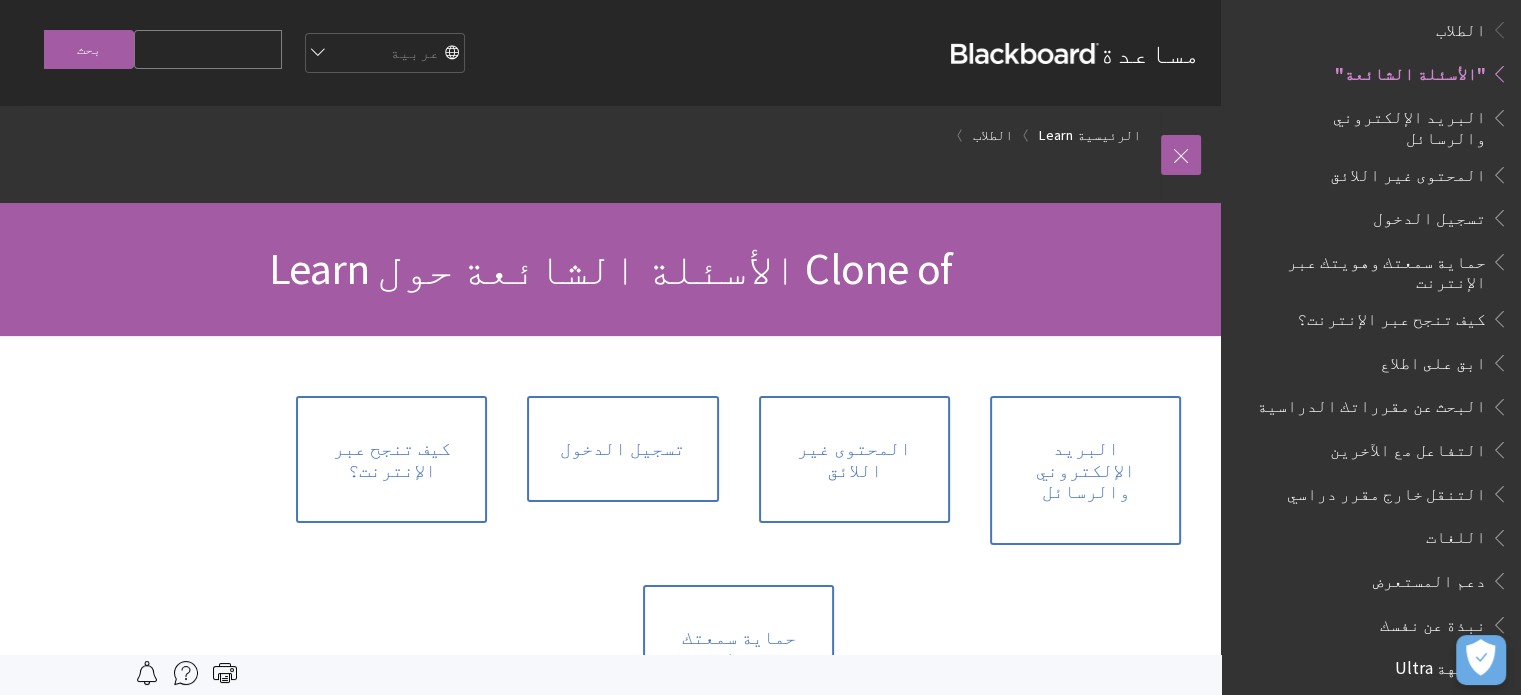 click on "تسجيل الدخول" at bounding box center [1429, 214] 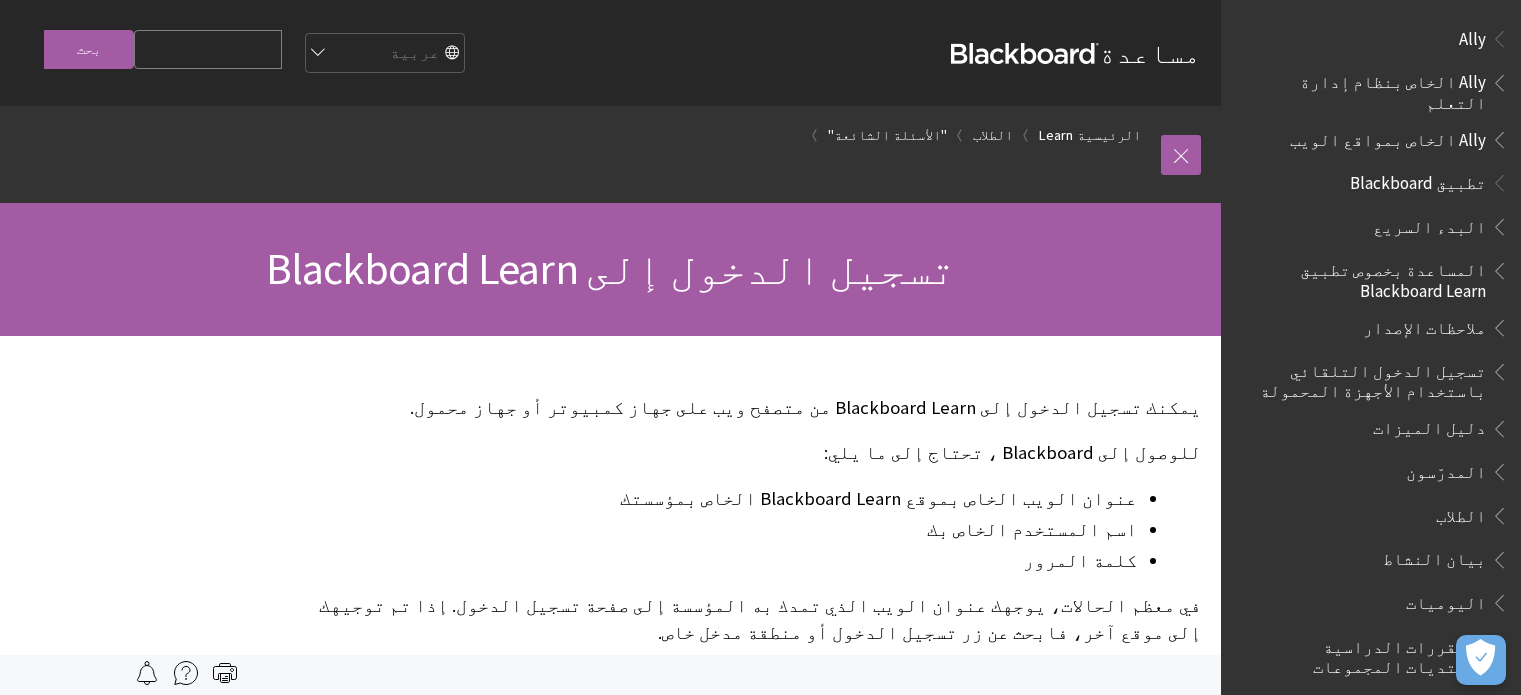 scroll, scrollTop: 0, scrollLeft: 0, axis: both 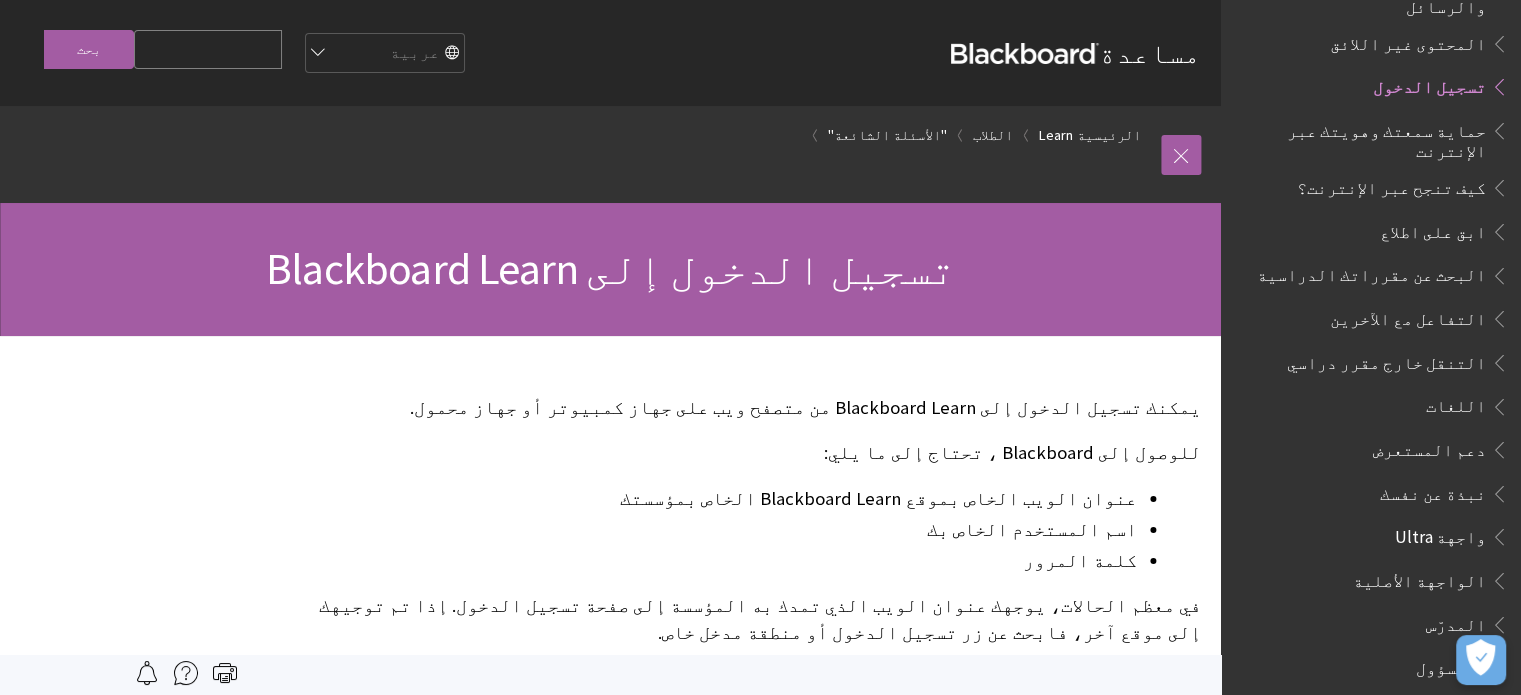 click on "Search Query" at bounding box center (208, 49) 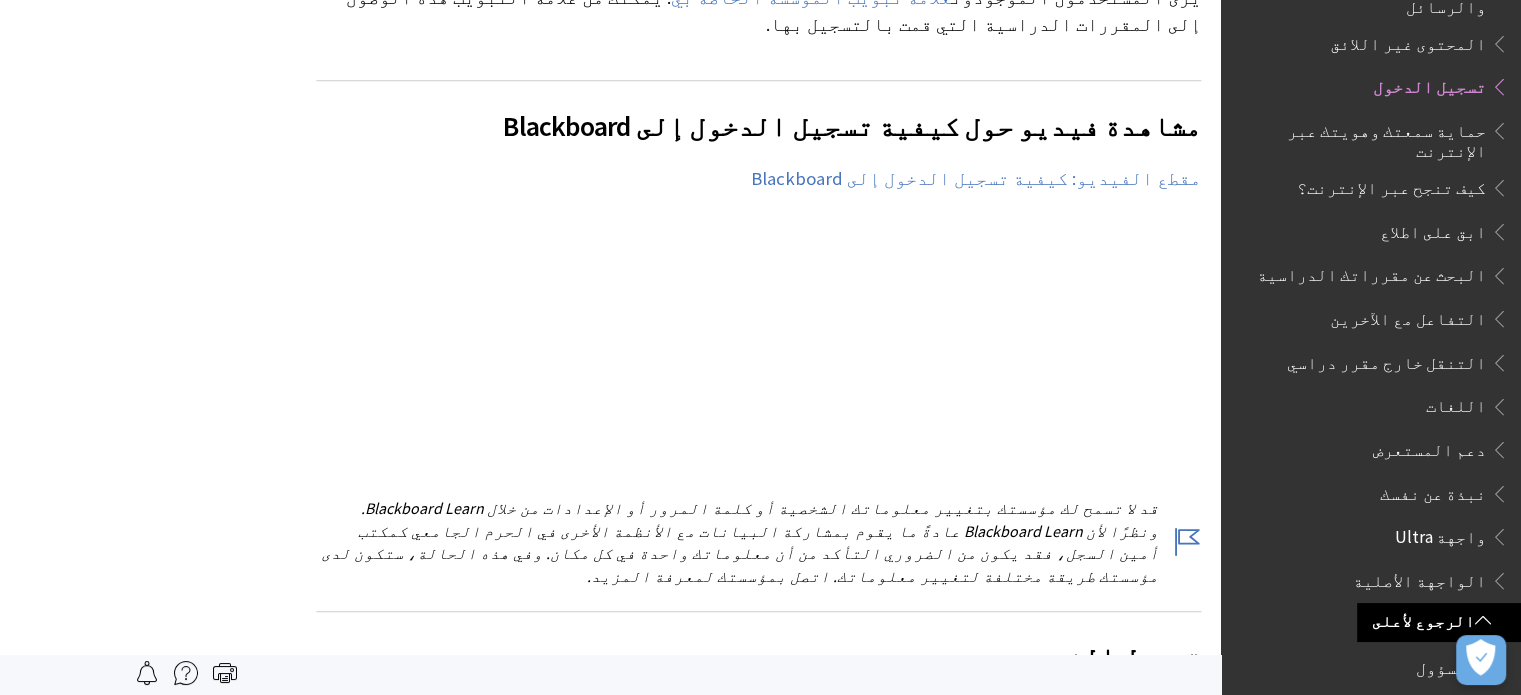 scroll, scrollTop: 1156, scrollLeft: 0, axis: vertical 